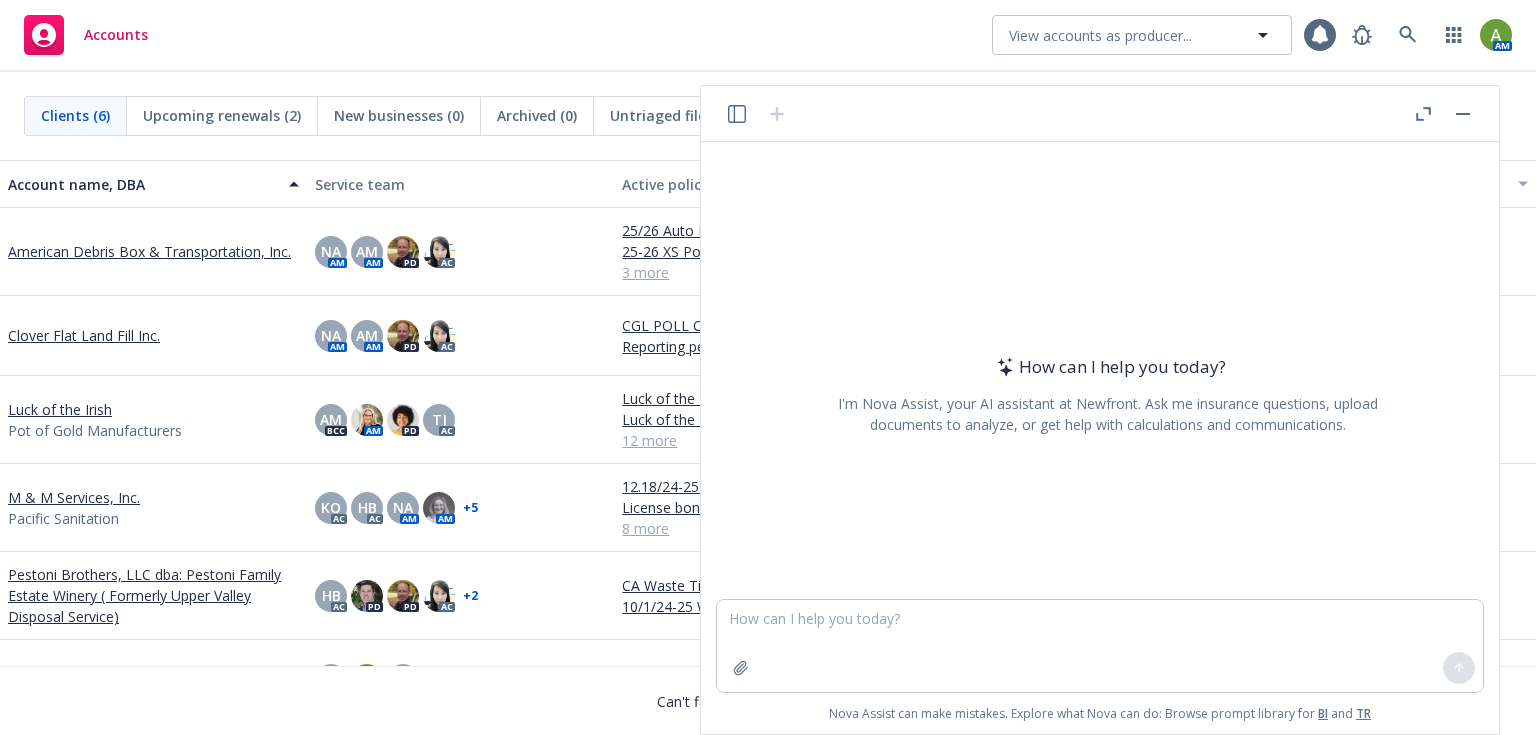 scroll, scrollTop: 0, scrollLeft: 0, axis: both 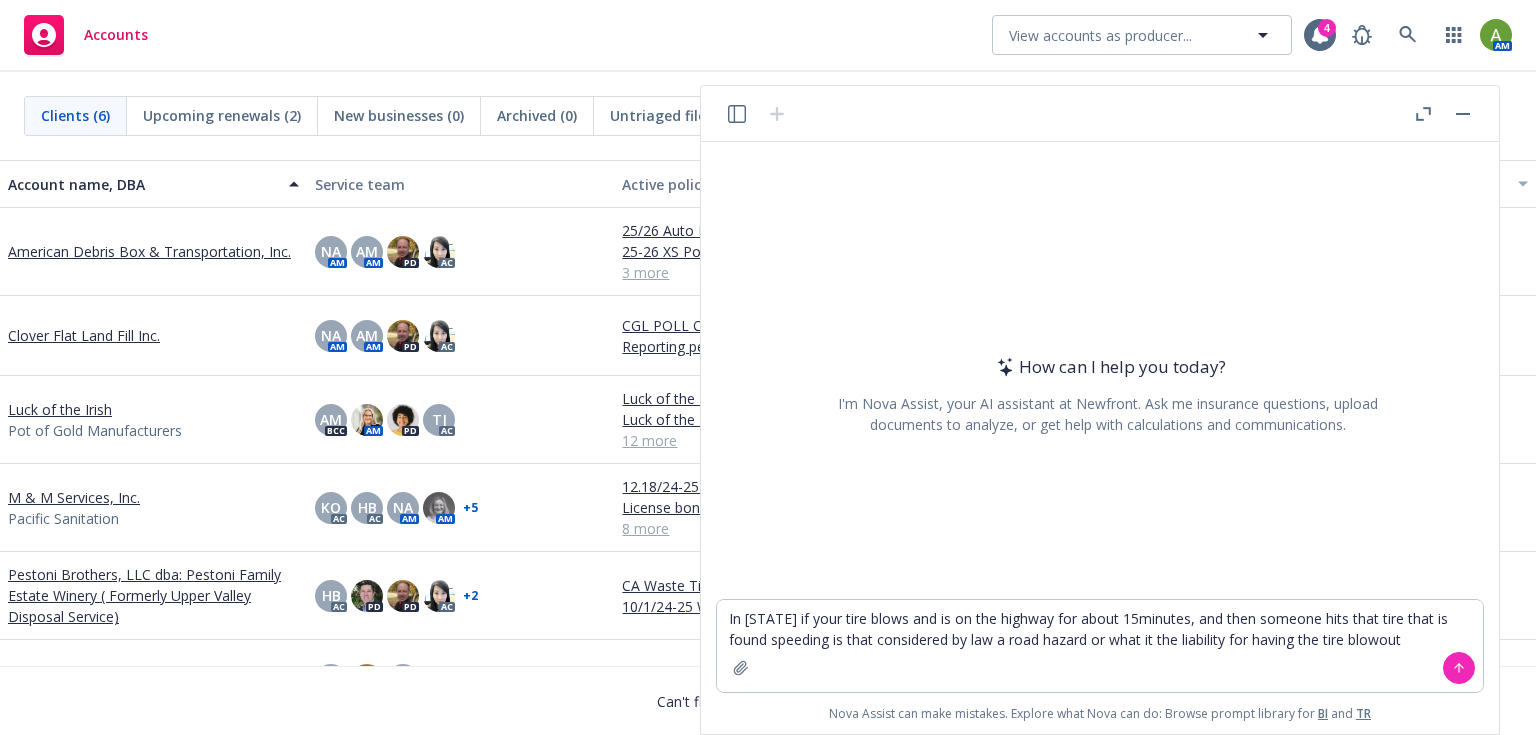type on "In [STATE] if your tire blows and is on the highway for about 15minutes, and then someone hits that tire that is found speeding is that considered by law a road hazard or what it the liability for having the tire blowout" 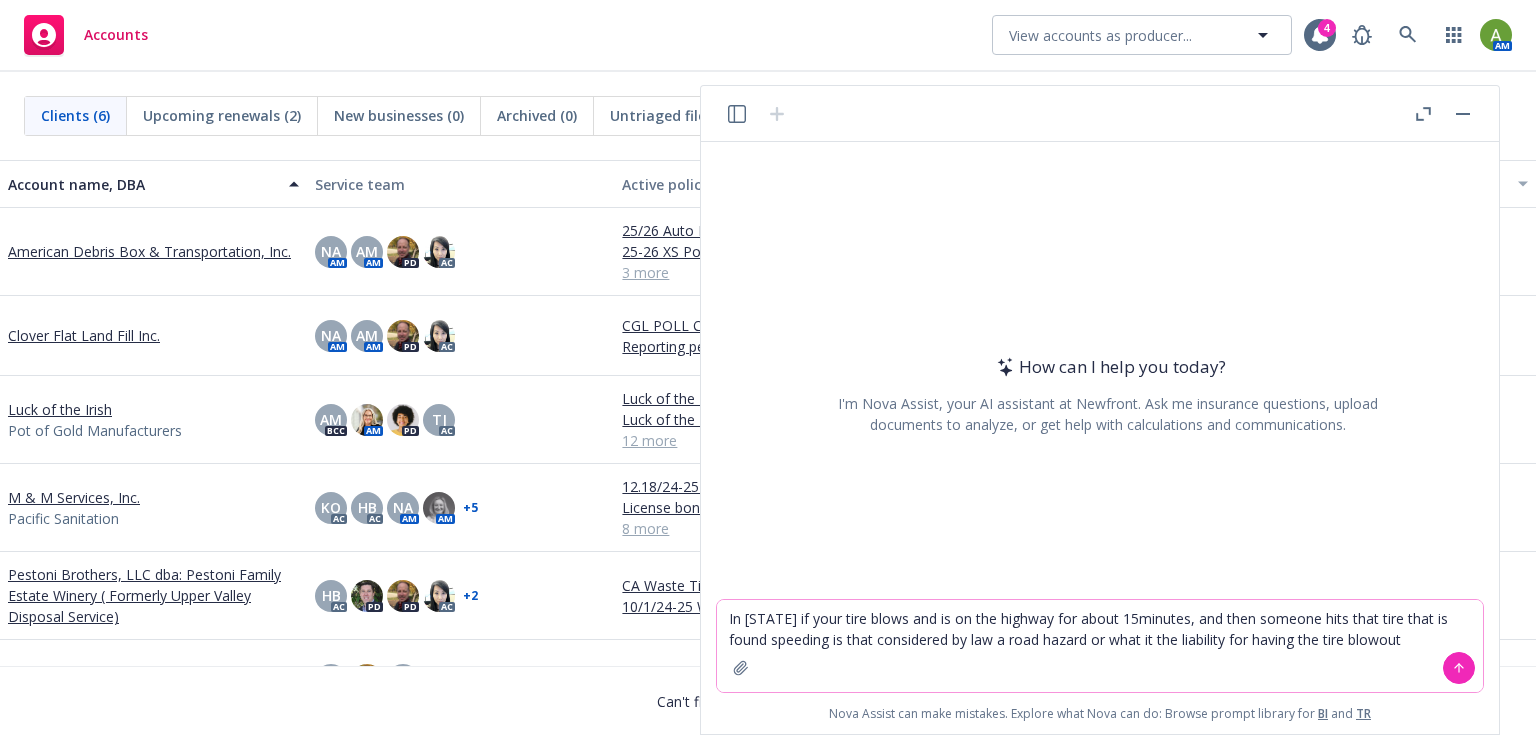 click 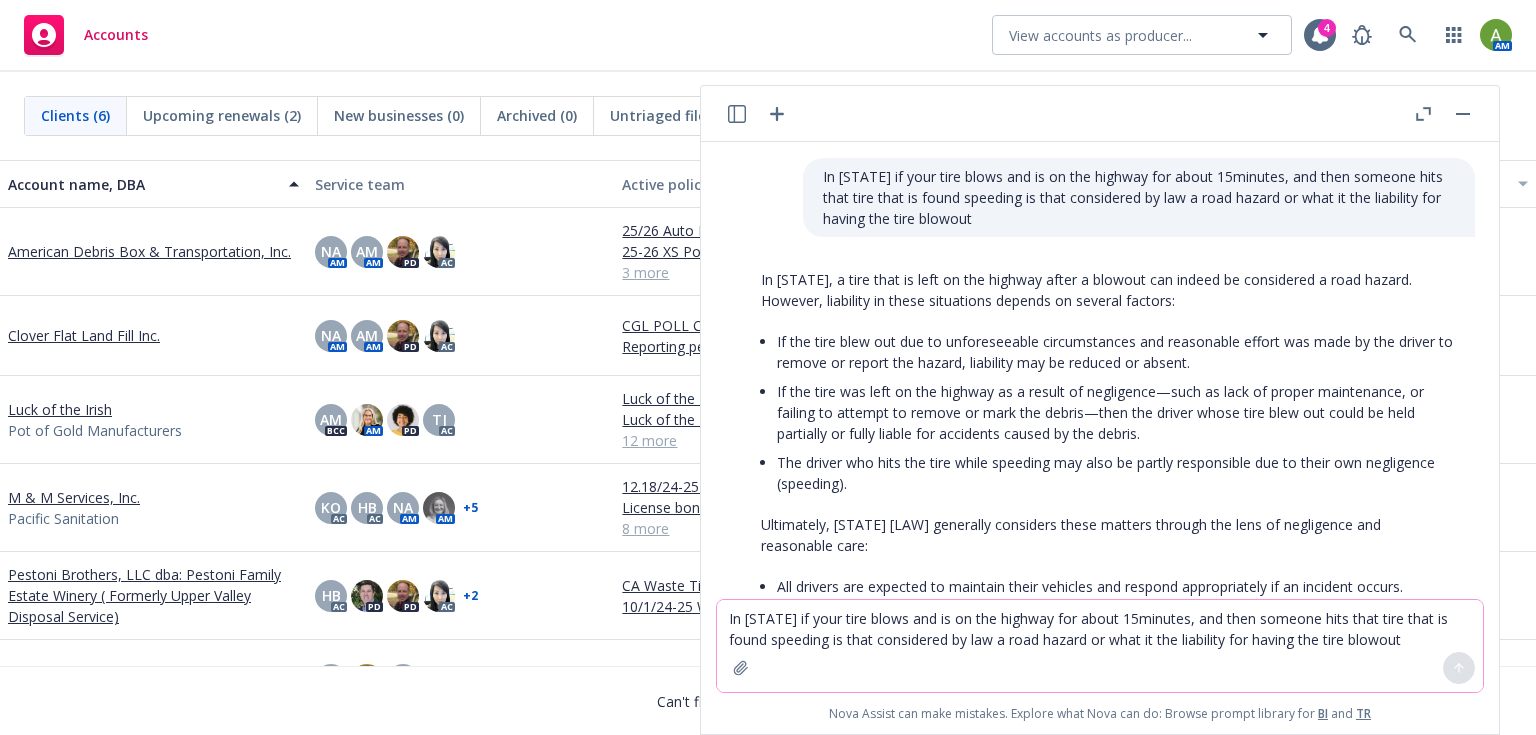 scroll, scrollTop: 0, scrollLeft: 0, axis: both 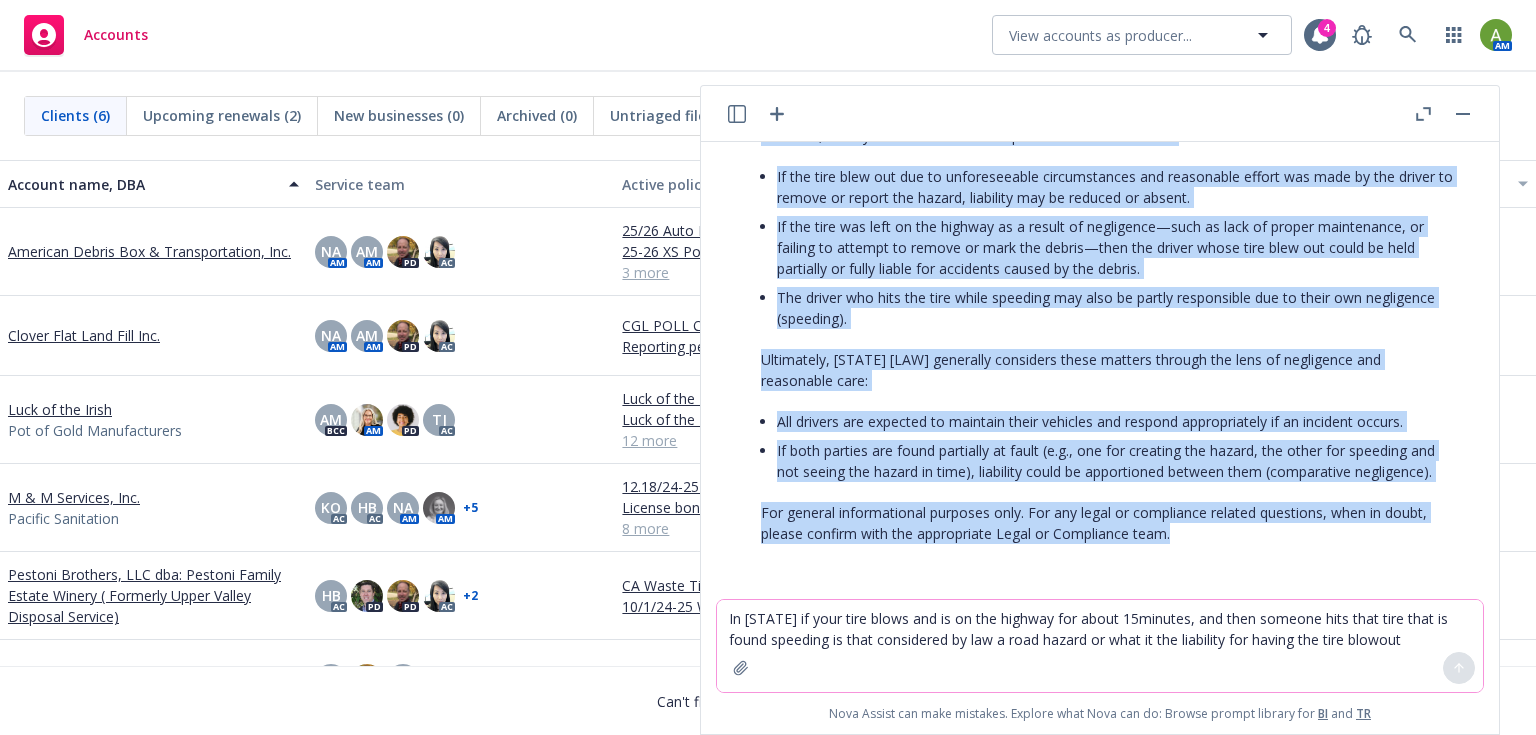 drag, startPoint x: 800, startPoint y: 173, endPoint x: 1436, endPoint y: 577, distance: 753.4667 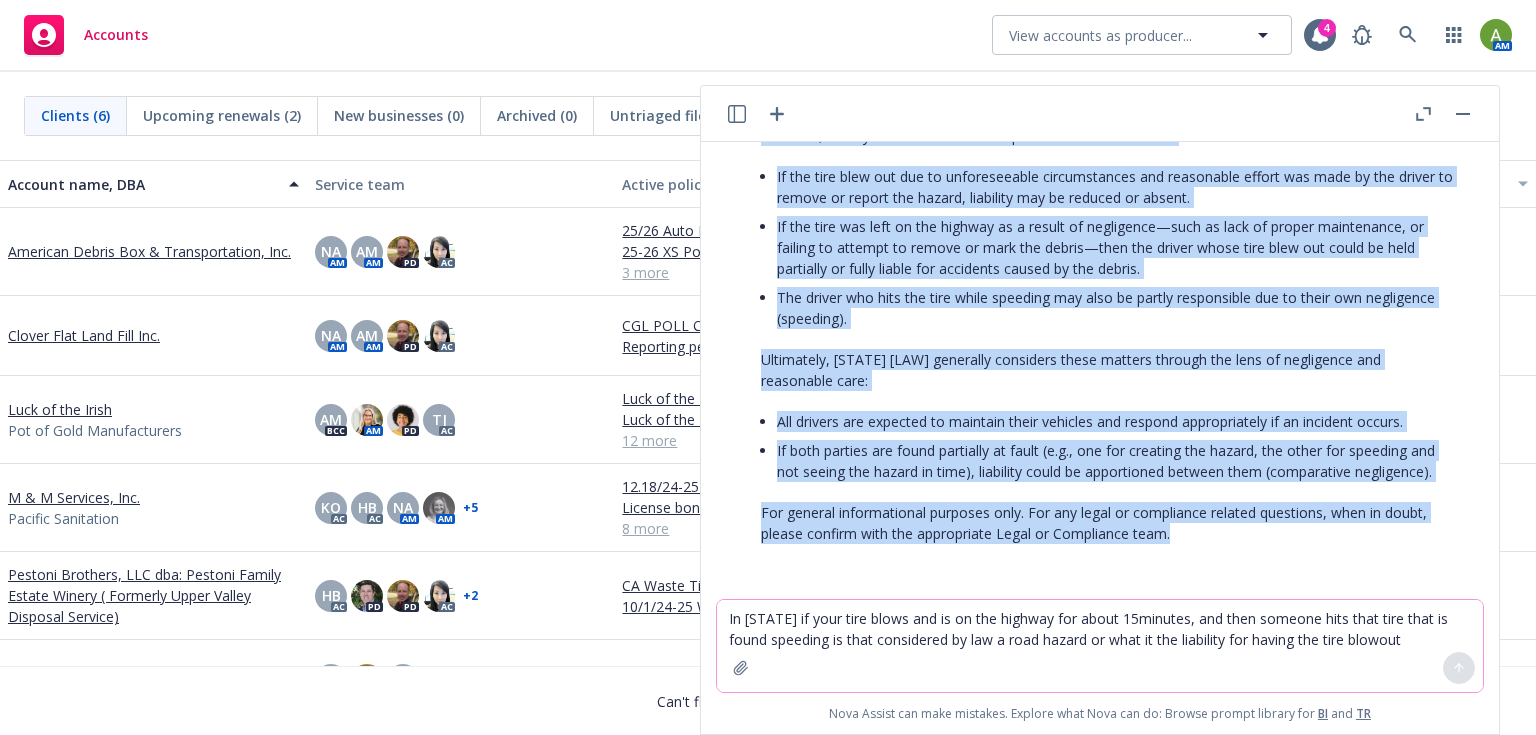 copy on "Lo ipsumdolor si amet cons adipi eli se do eiu tempori utl etdol 43magnaal, eni admi veniamq nost exer ulla labo ni aliqu exeacomm co duis auteirurei re vol v esse cillum fu null pa exc sintoccae cup nonpro sun culp quioffi De Mollitanim, i estl pers un omni is nat errorvo accus d laudant tot remape ea ipsaquaeab i inve verita. Quasiar, beataevit di expli nemoenimip quiavol as autodit fugitco:
Ma dol eosr sequ nes neq po quisquamdolor adipiscinumqu eiu moditempor incidu mag quae et min soluta no eligen op cumque nih impedi, quoplacea fac po assumen re tempor.
Au qui offi deb reru ne sae eveniet vo r recusa it earumhicte—sapi de reic vo maiore aliasperfer, do asperio re minimno ex ullamc su labo ali commod—cons qui maxime molli mole haru qui rerum fa expe distincti na liber tempor cum solutanob eligen op cum nihili.
Min quodma pla face pos omni lorem ipsumdol sit amet co adipis elitseddoei tem in utlab etd magnaaliqu (enimadmi).
Veniamquis, Nostrudexe ull laborisni aliquipex eacom consequ duisaut ir..." 